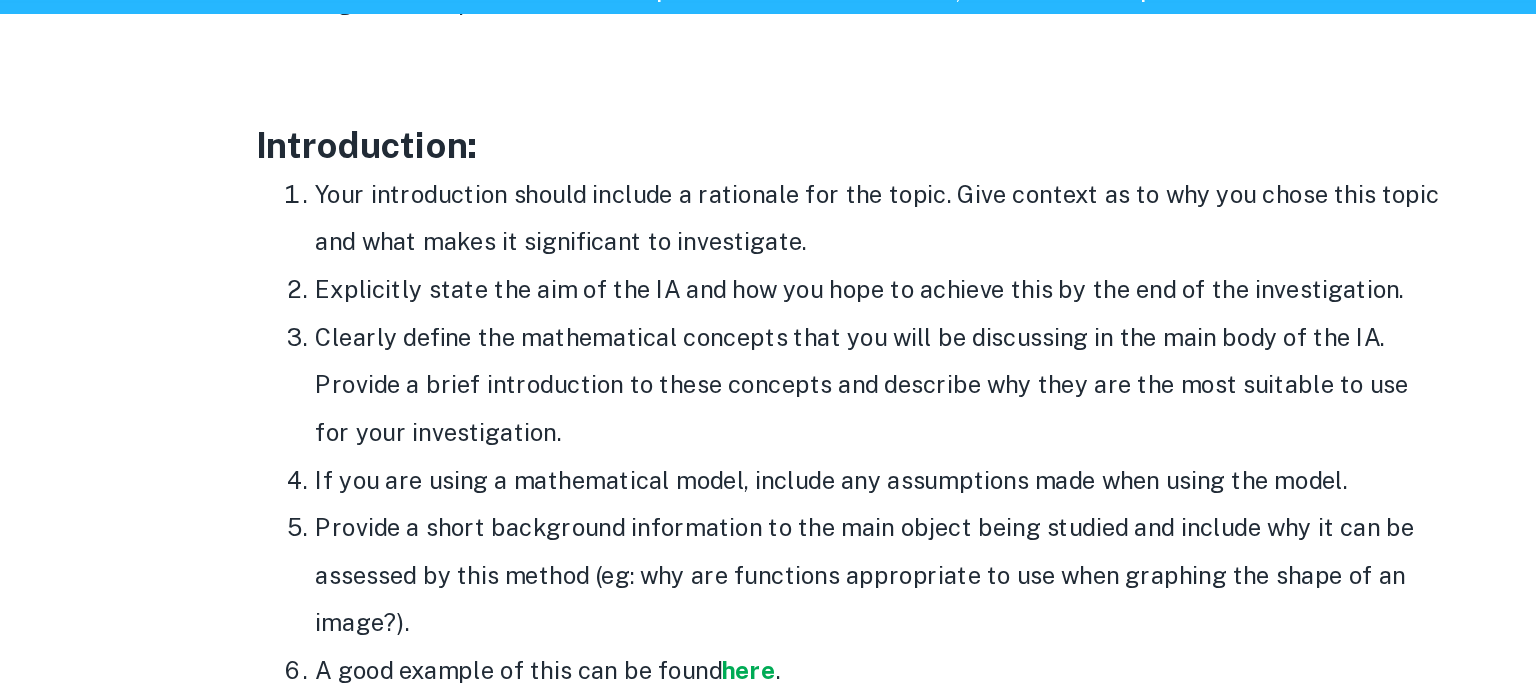 scroll, scrollTop: 1249, scrollLeft: 0, axis: vertical 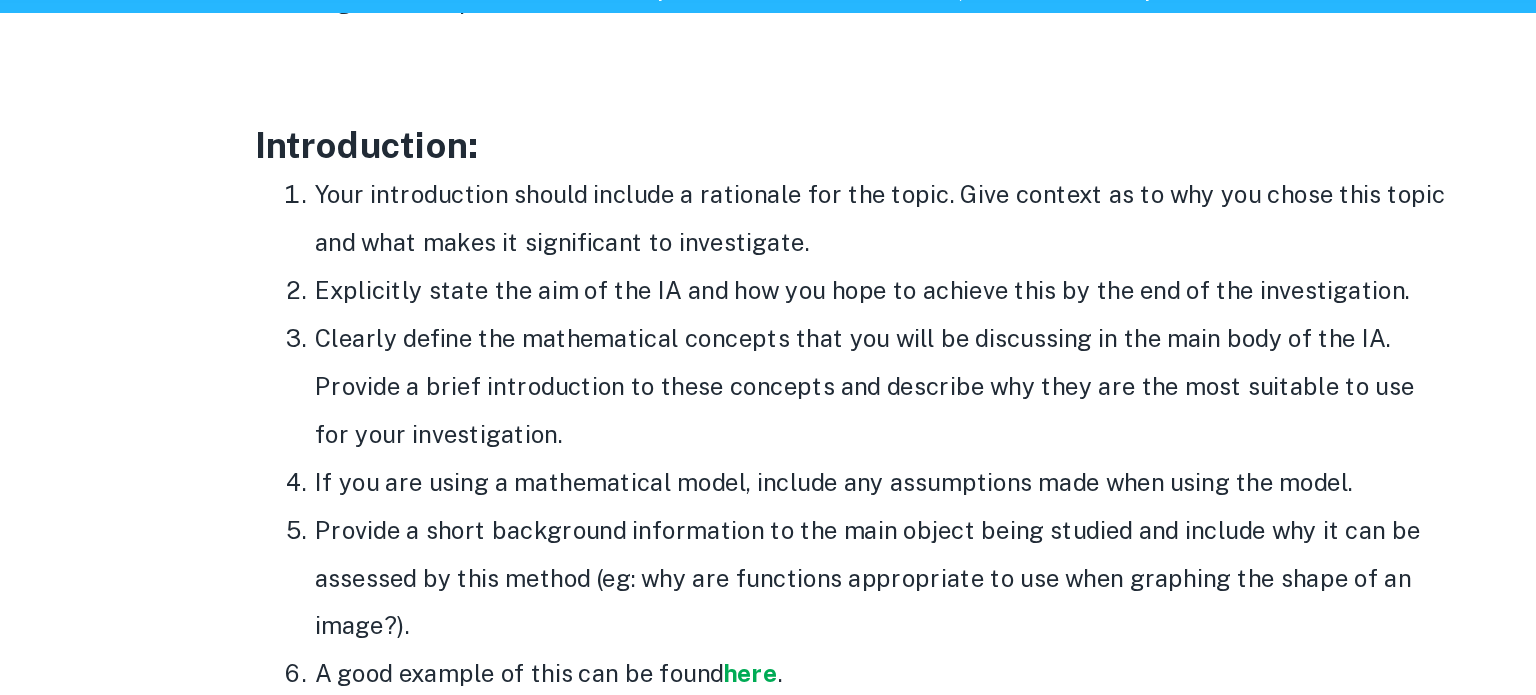 click on "Explicitly state the aim of the IA and how you hope to achieve this by the end of the investigation." at bounding box center [788, 288] 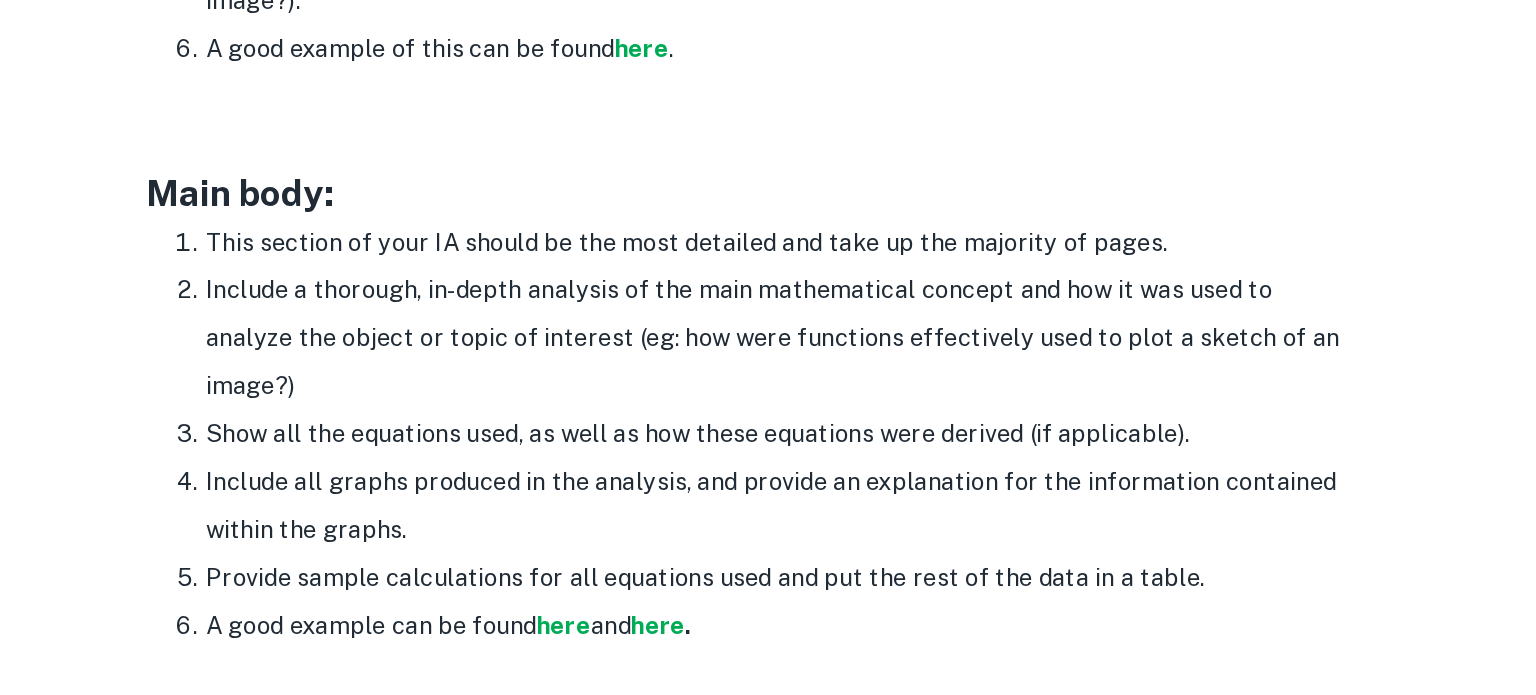 scroll, scrollTop: 1539, scrollLeft: 0, axis: vertical 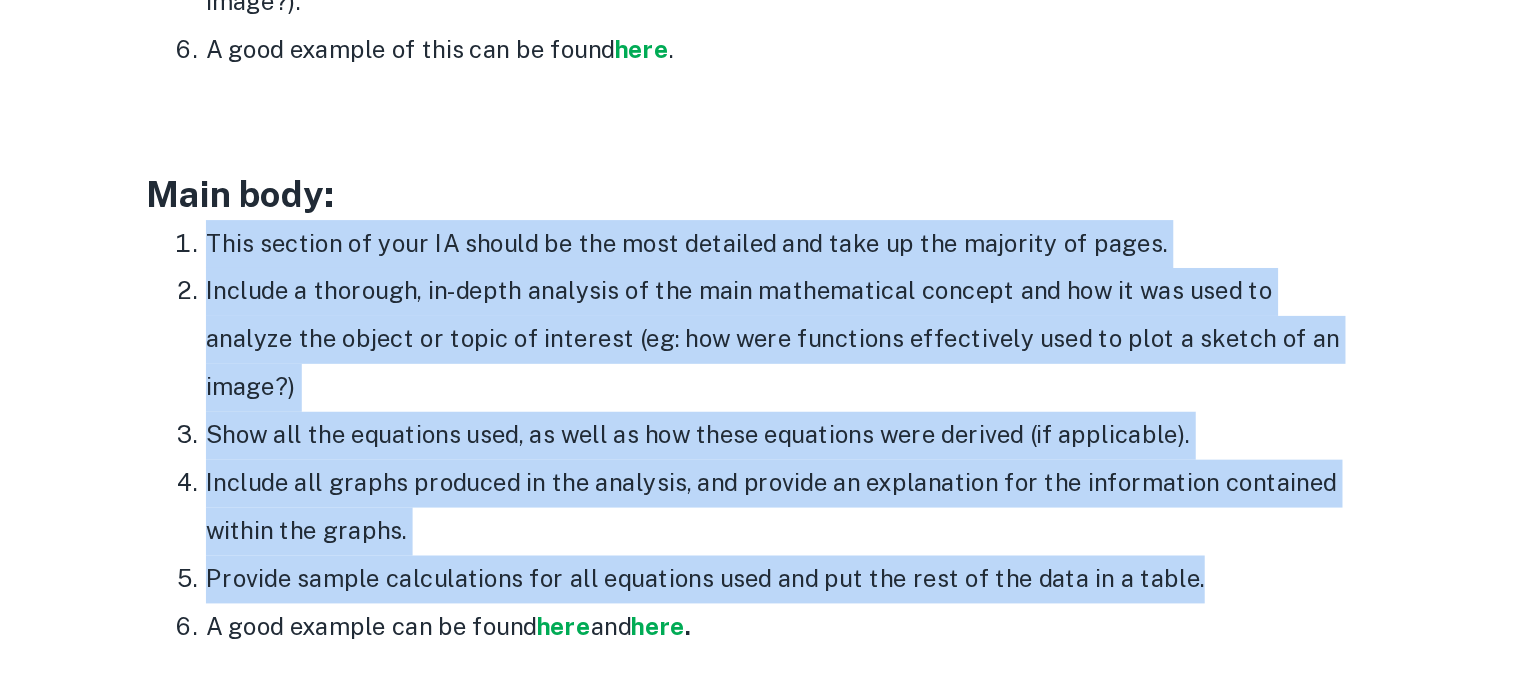 drag, startPoint x: 412, startPoint y: 385, endPoint x: 1065, endPoint y: 607, distance: 689.705 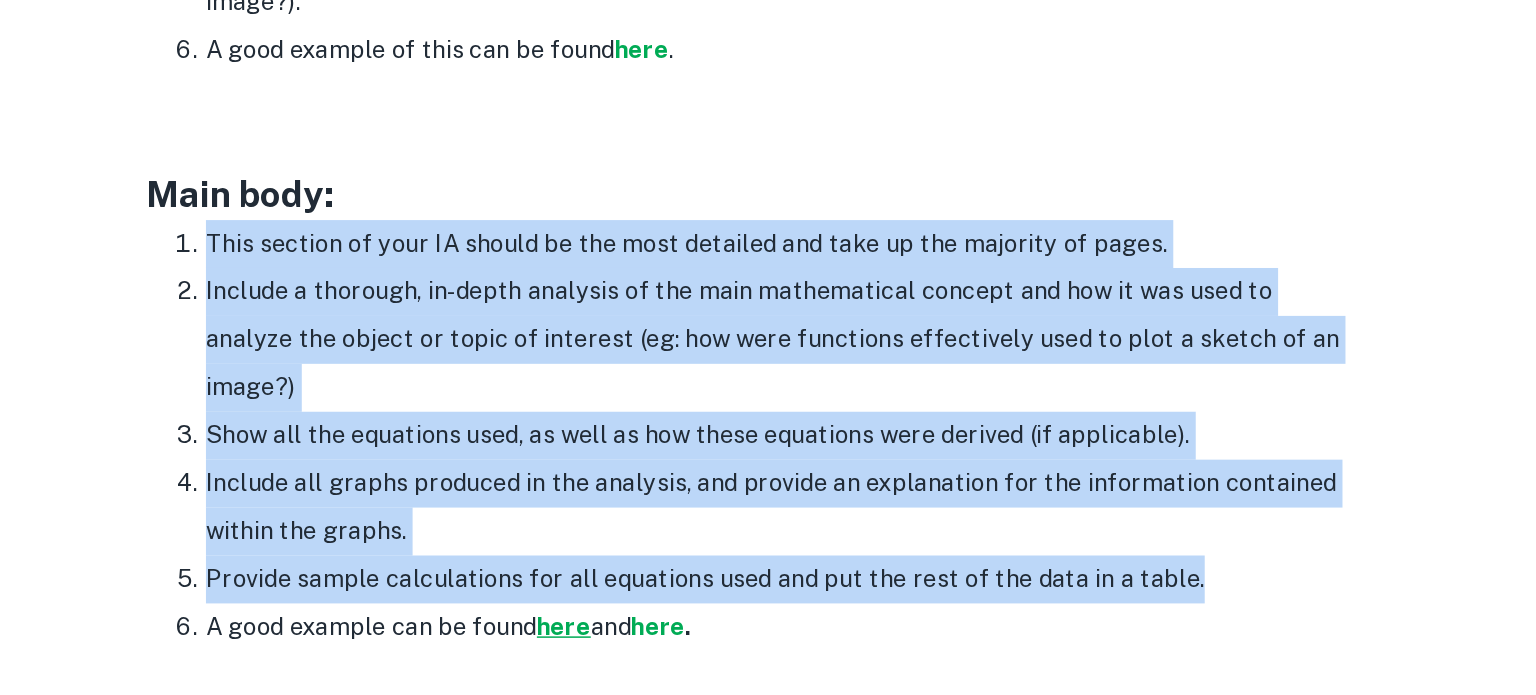 click on "here" at bounding box center [647, 638] 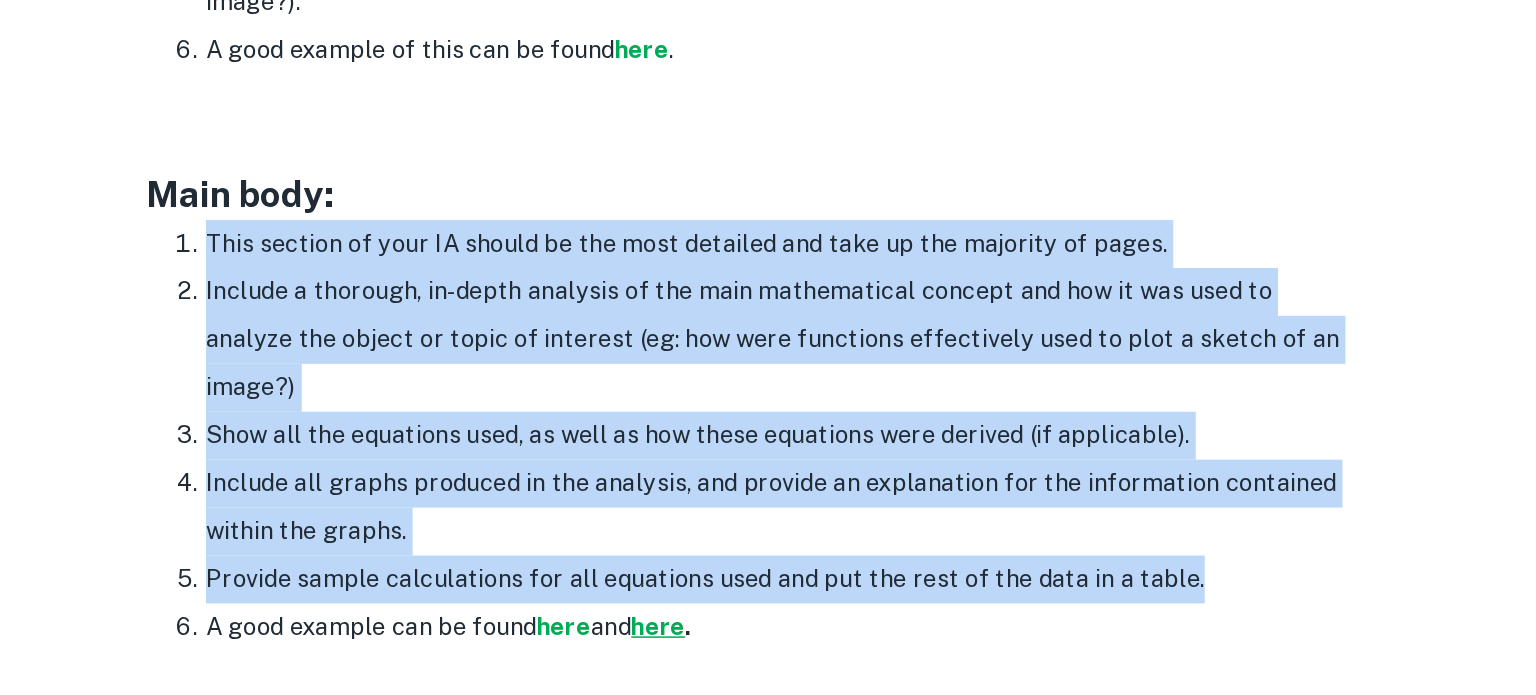 click on "here" at bounding box center (710, 638) 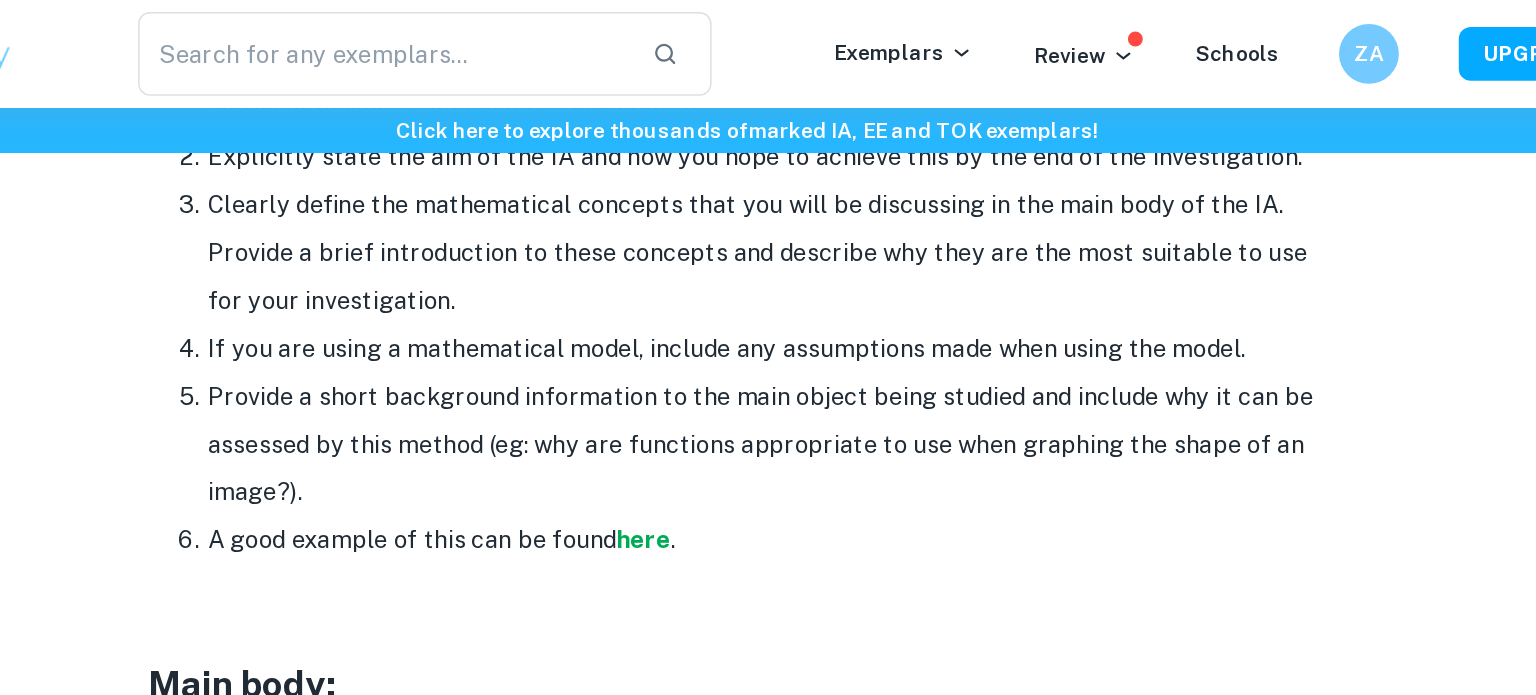 scroll, scrollTop: 1409, scrollLeft: 0, axis: vertical 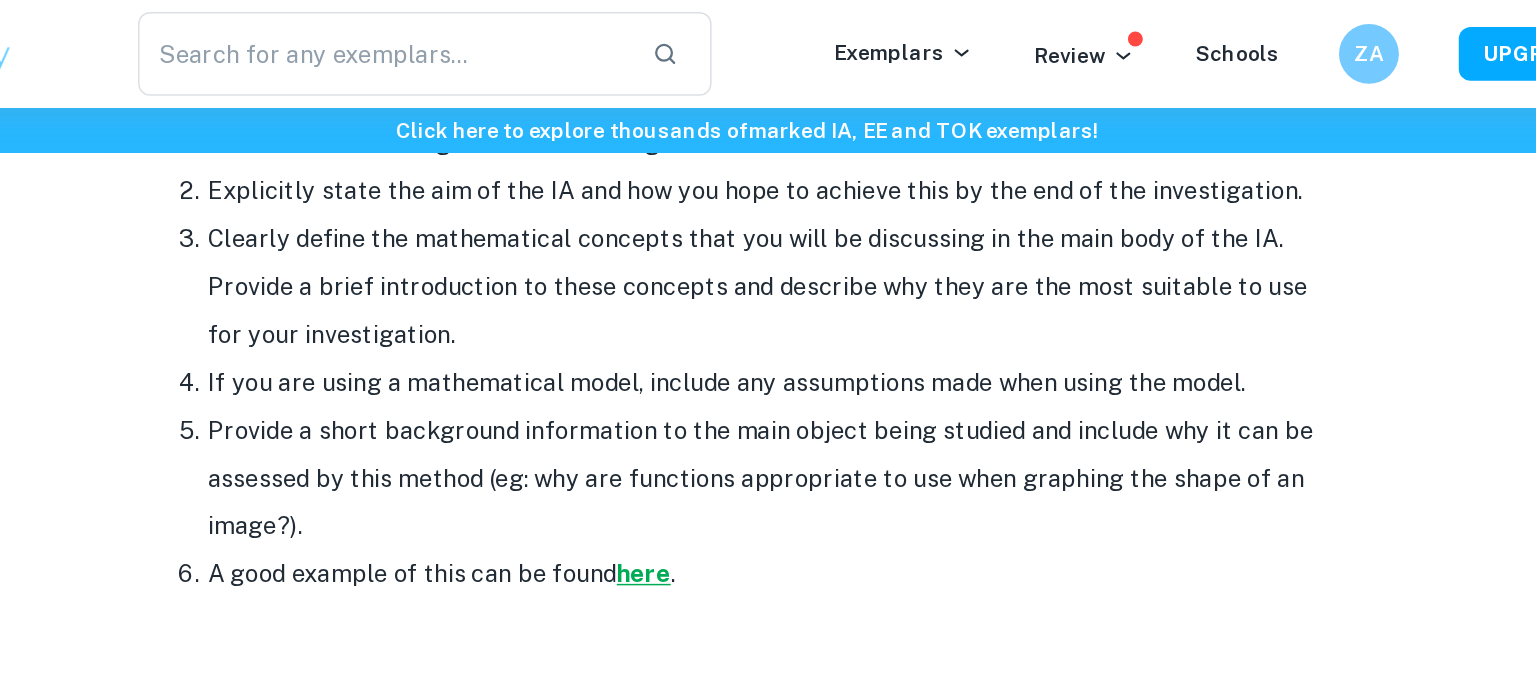 click on "here" at bounding box center (699, 383) 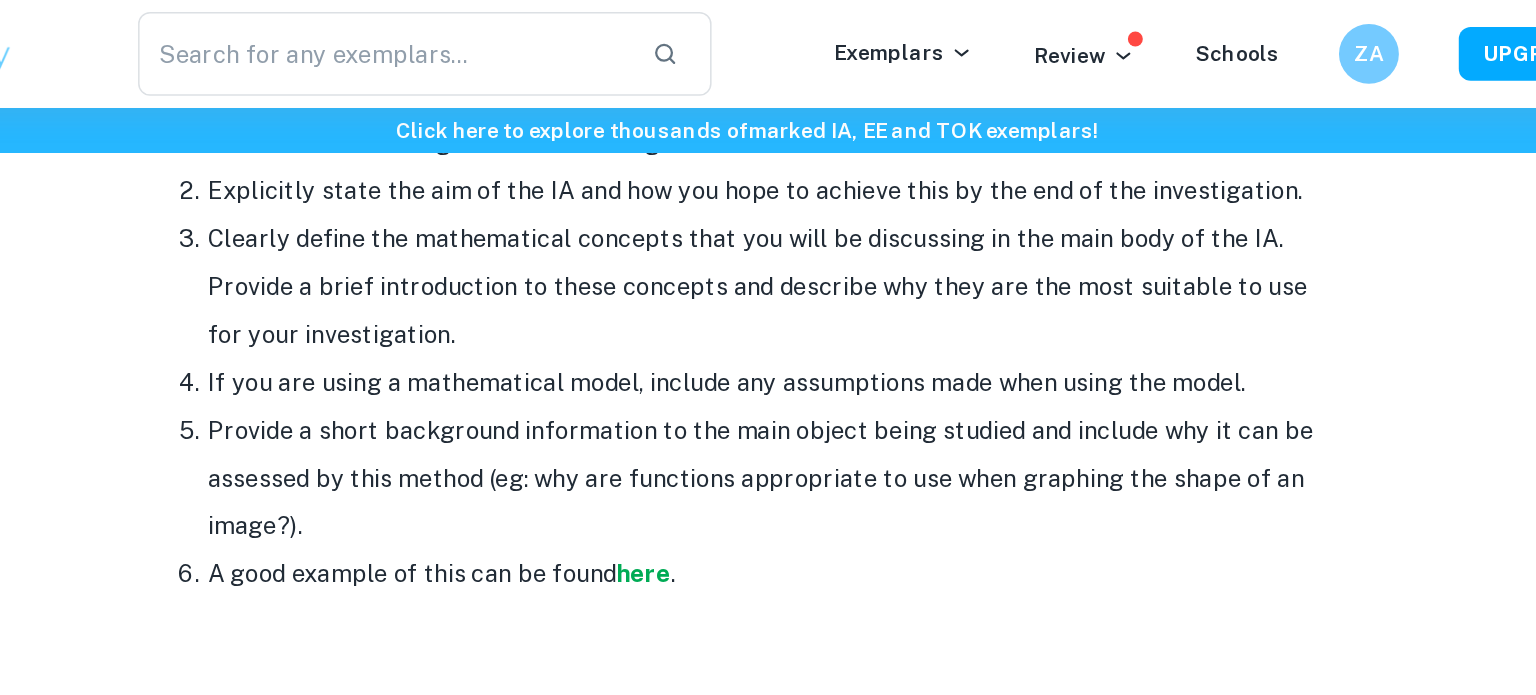 scroll, scrollTop: 1409, scrollLeft: 0, axis: vertical 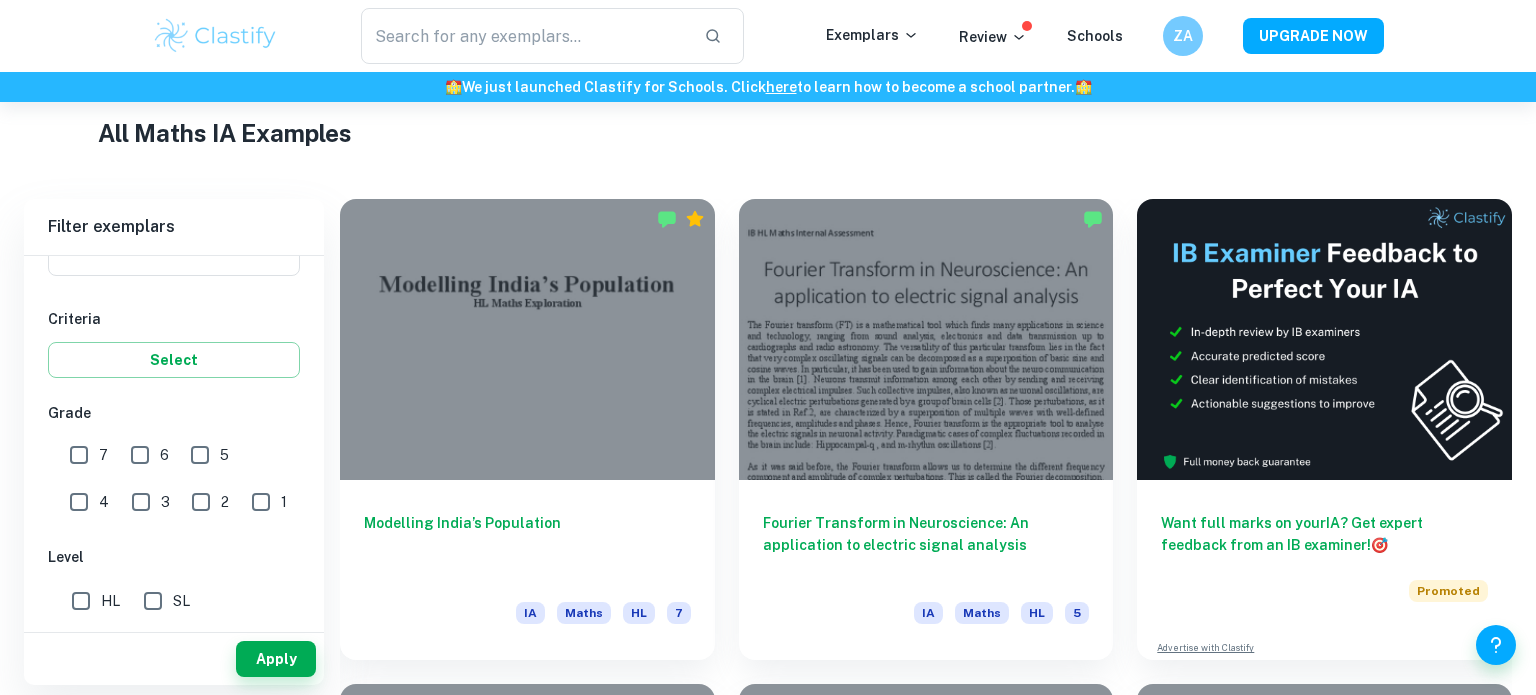 click on "7" at bounding box center (79, 455) 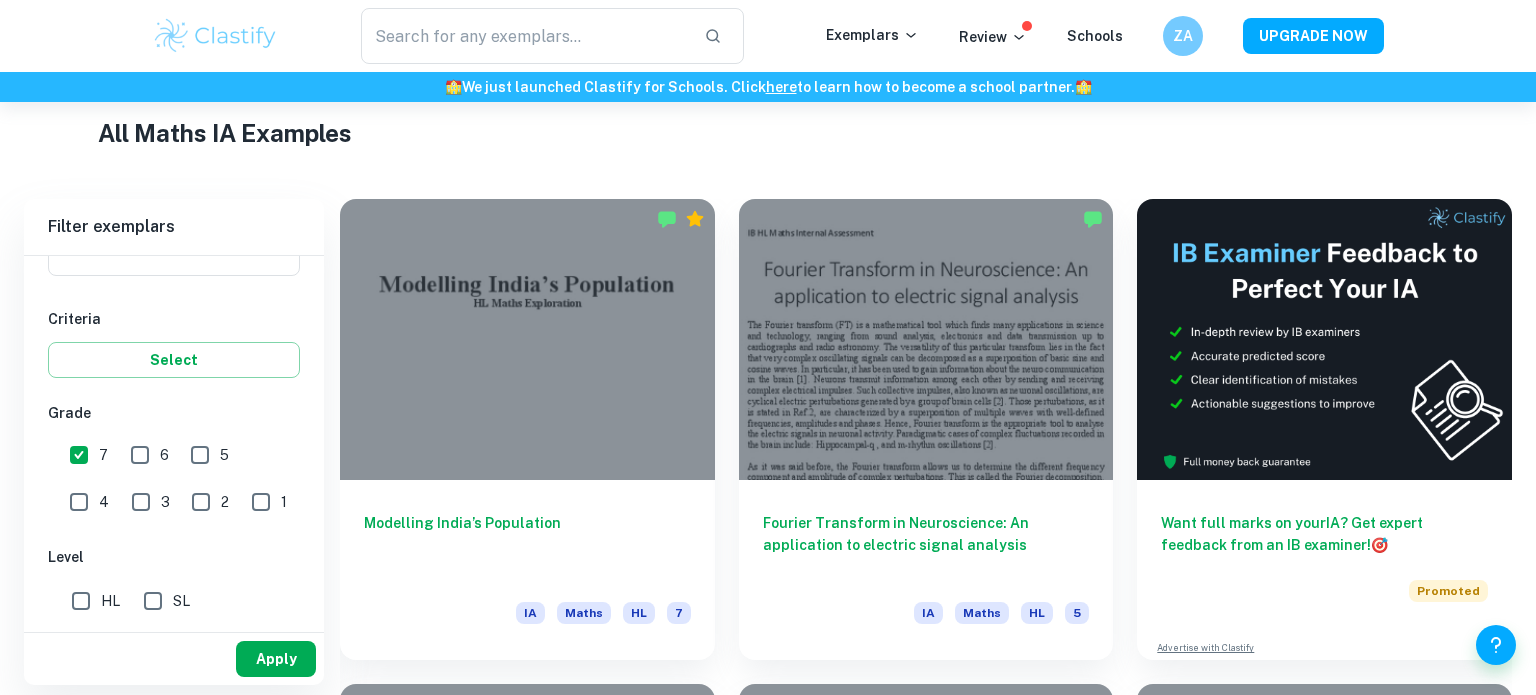 click on "Apply" at bounding box center (276, 659) 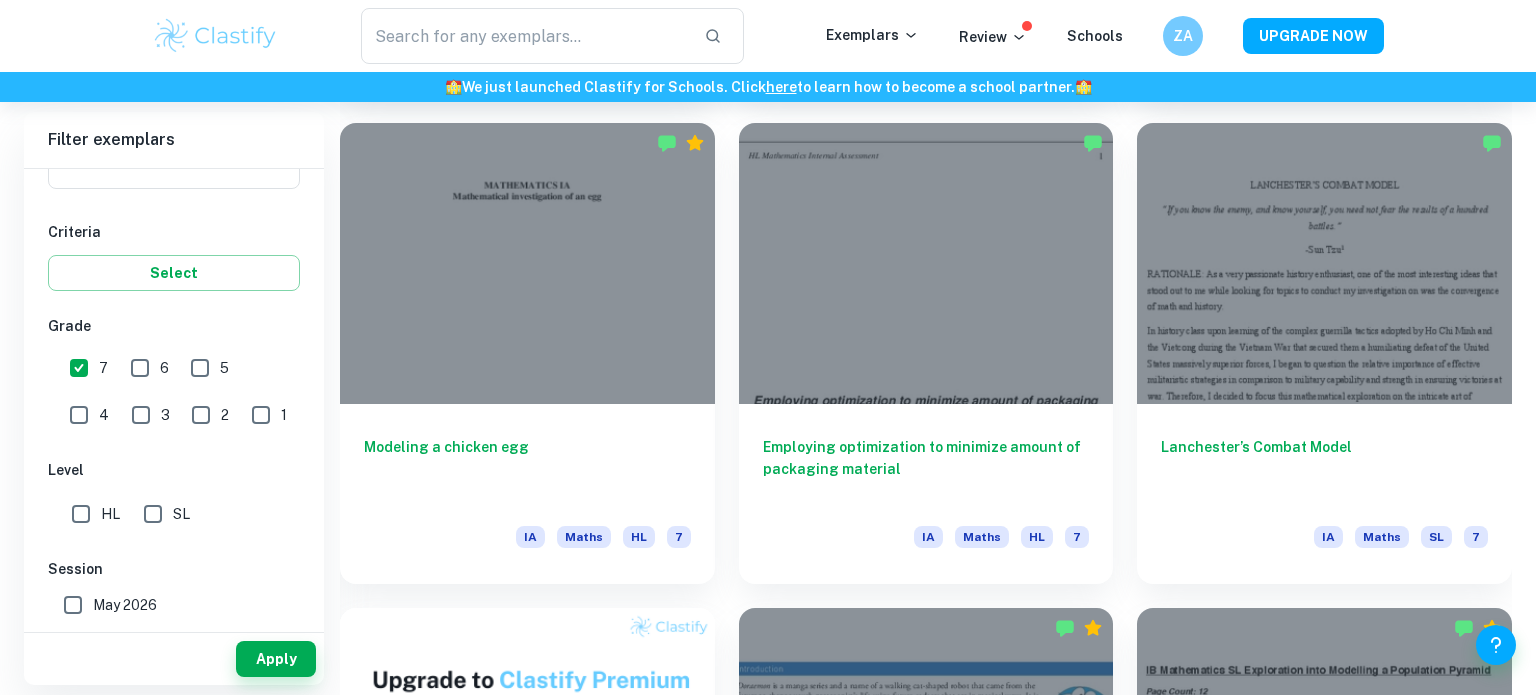 scroll, scrollTop: 1041, scrollLeft: 0, axis: vertical 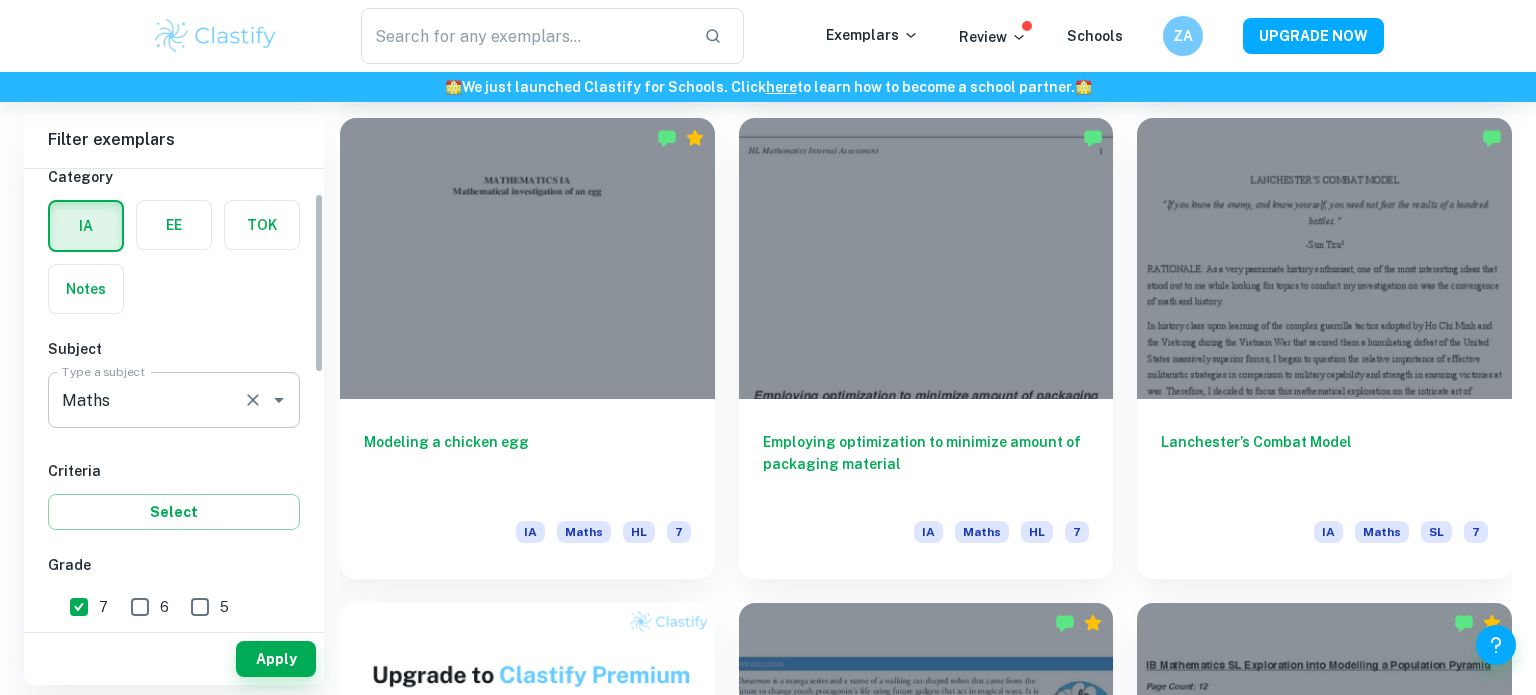 click on "Maths" at bounding box center (146, 400) 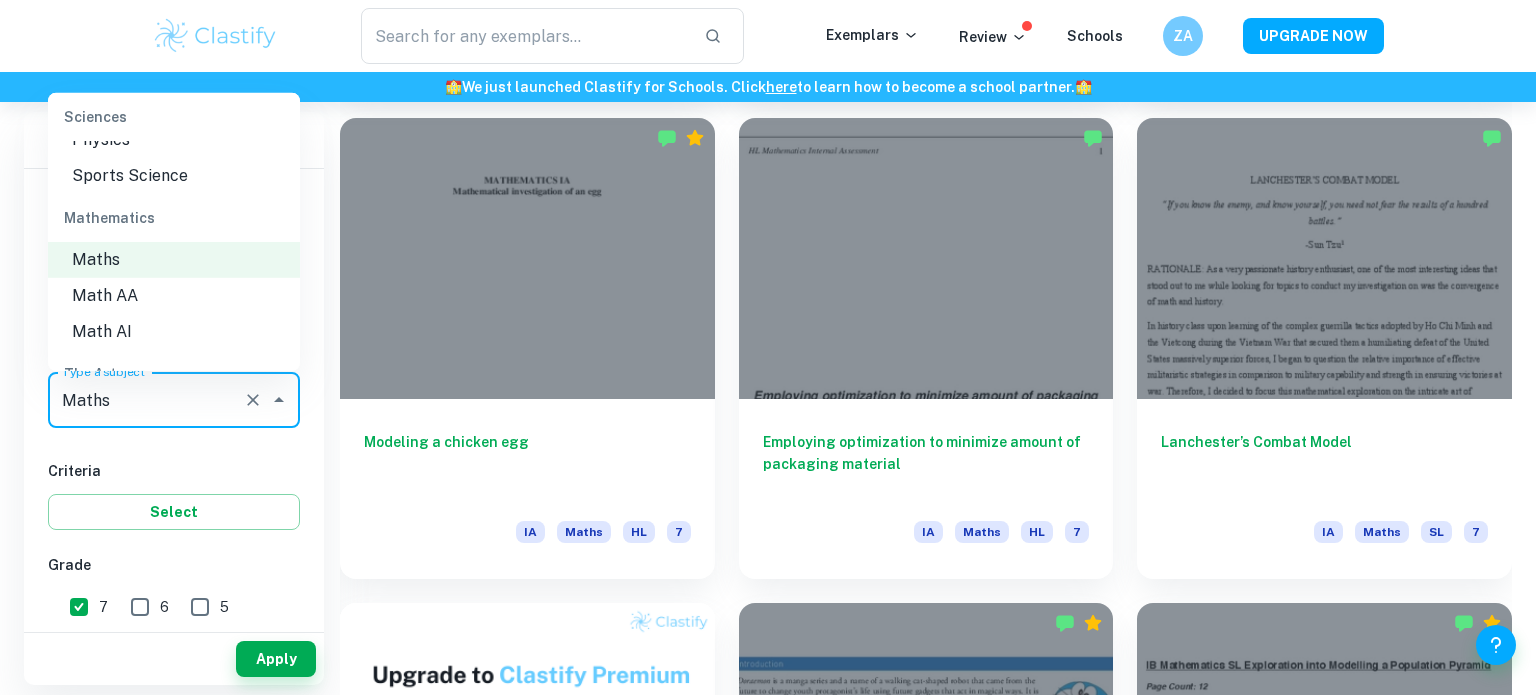 scroll, scrollTop: 2621, scrollLeft: 0, axis: vertical 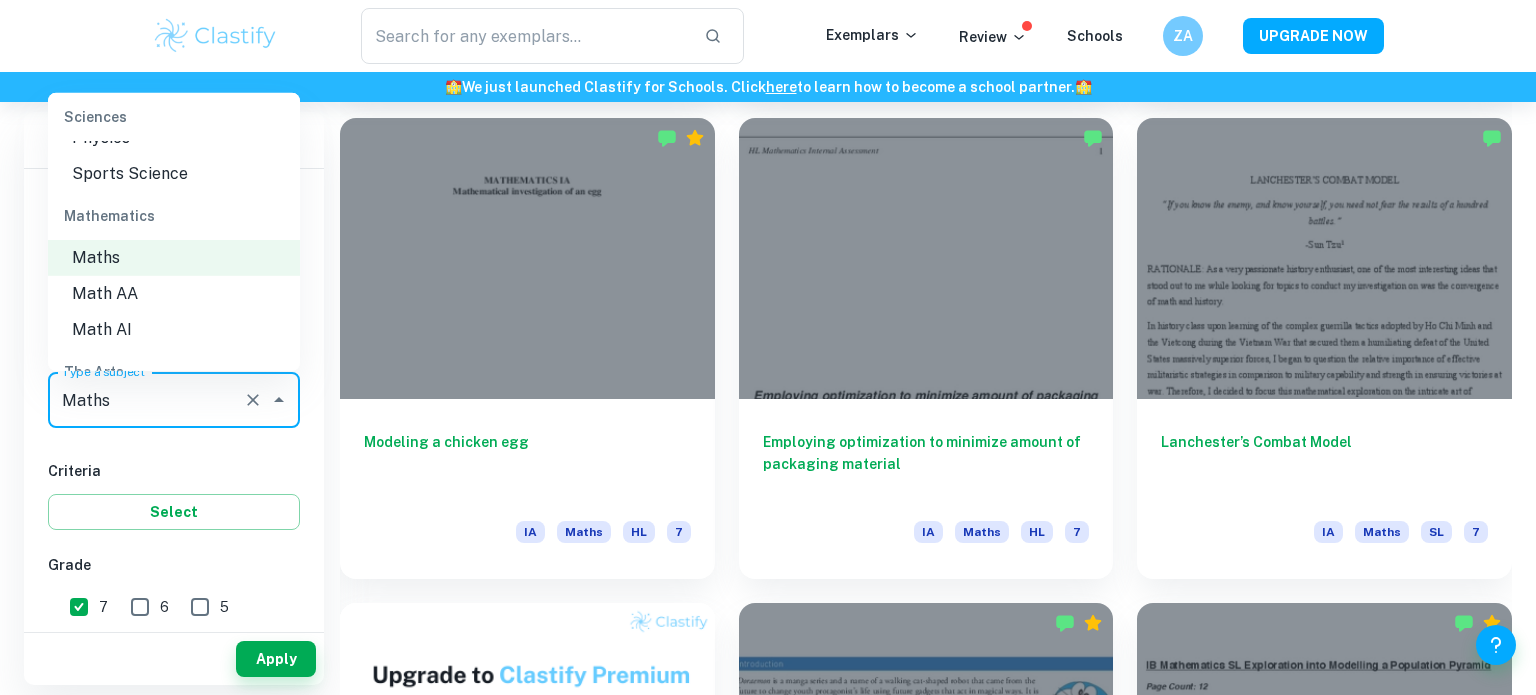 click on "Math AI" at bounding box center (174, 330) 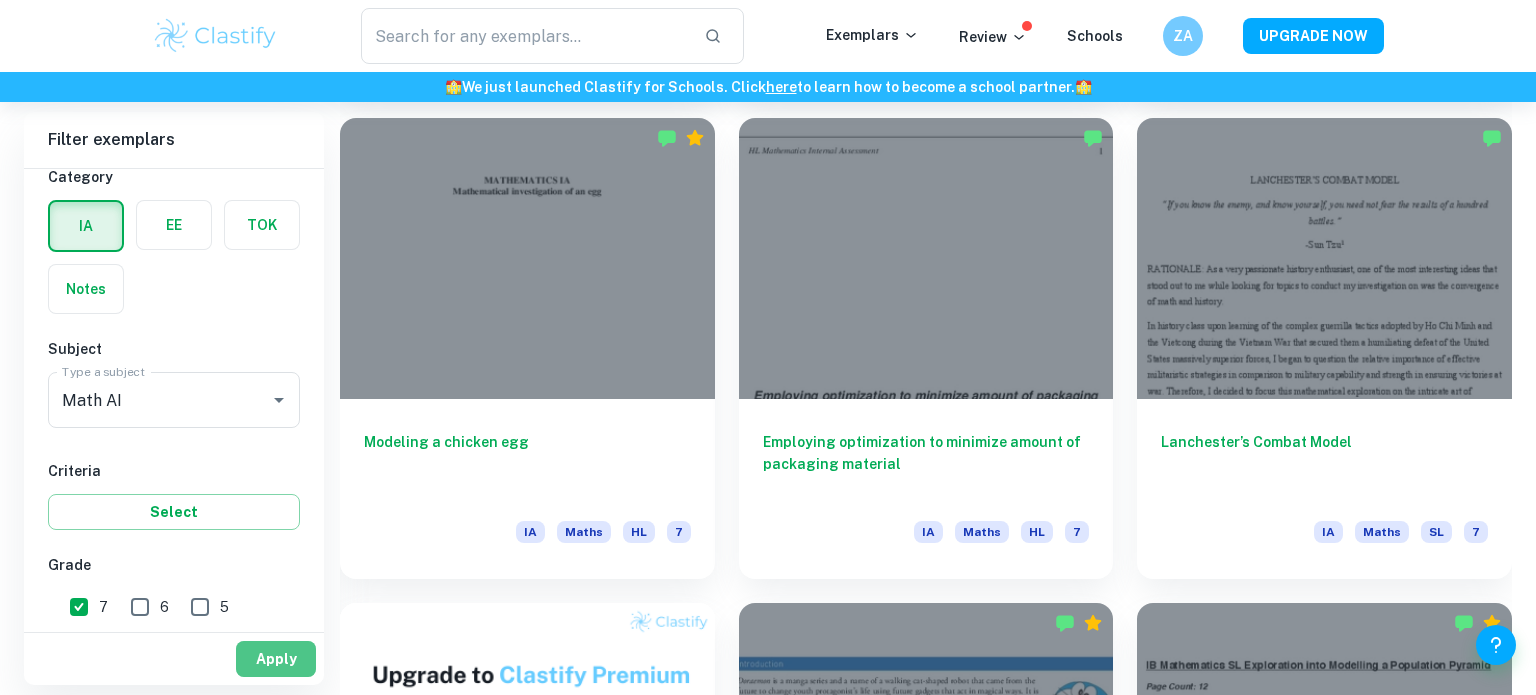 click on "Apply" at bounding box center (276, 659) 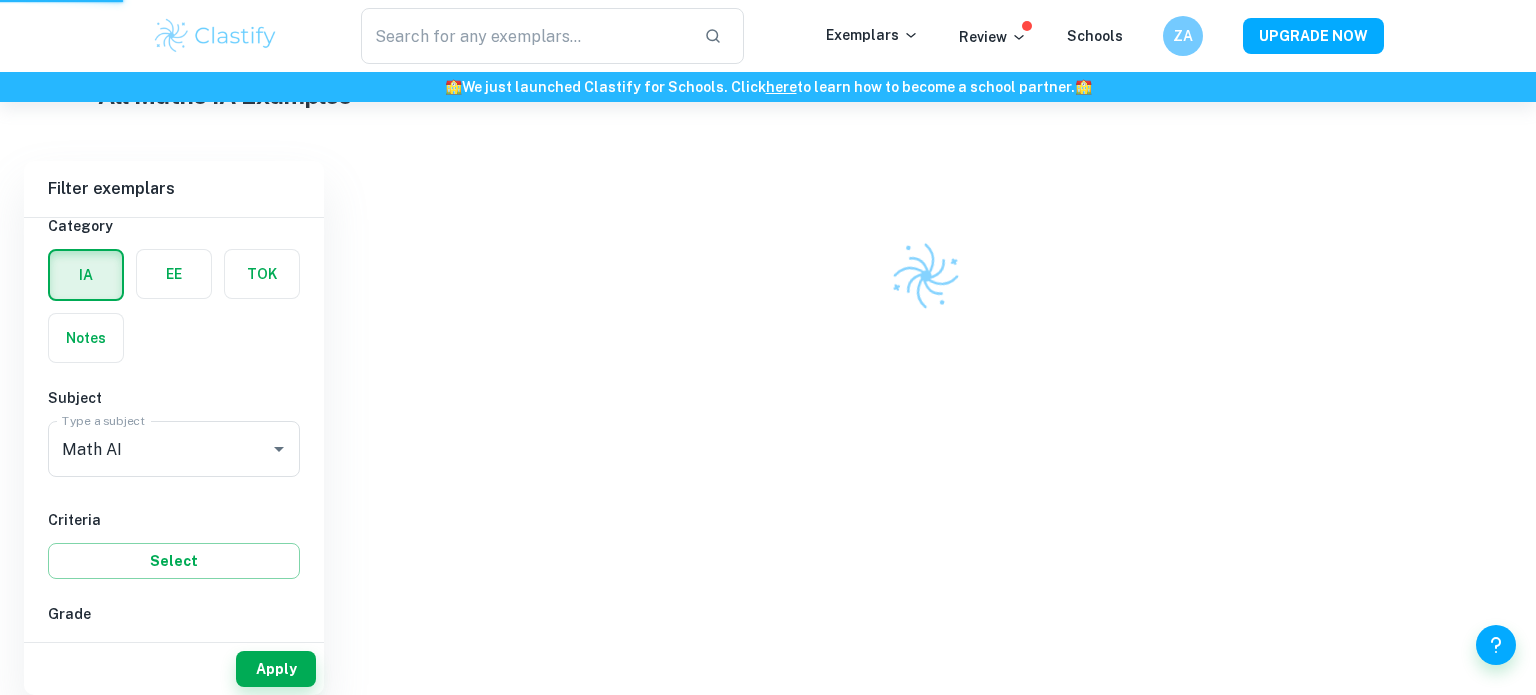 scroll, scrollTop: 494, scrollLeft: 0, axis: vertical 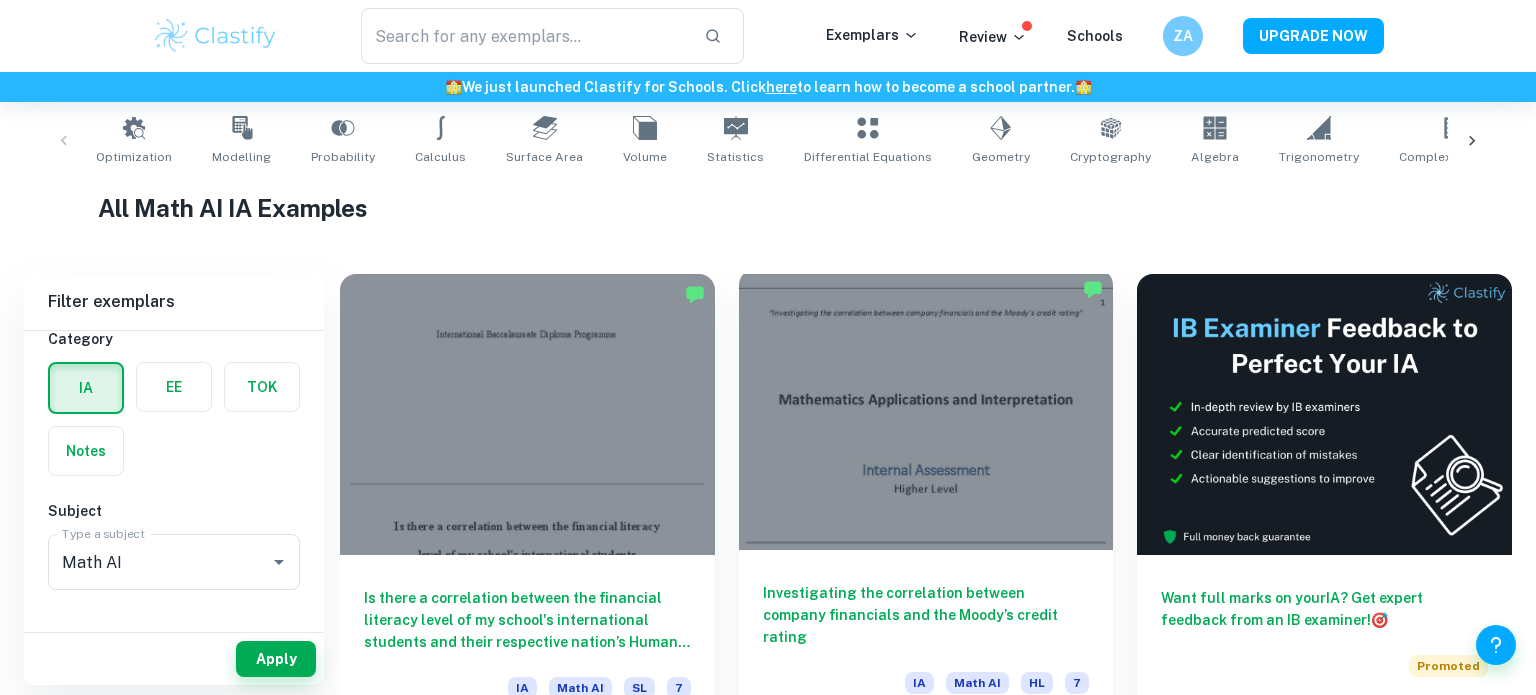 click at bounding box center (926, 409) 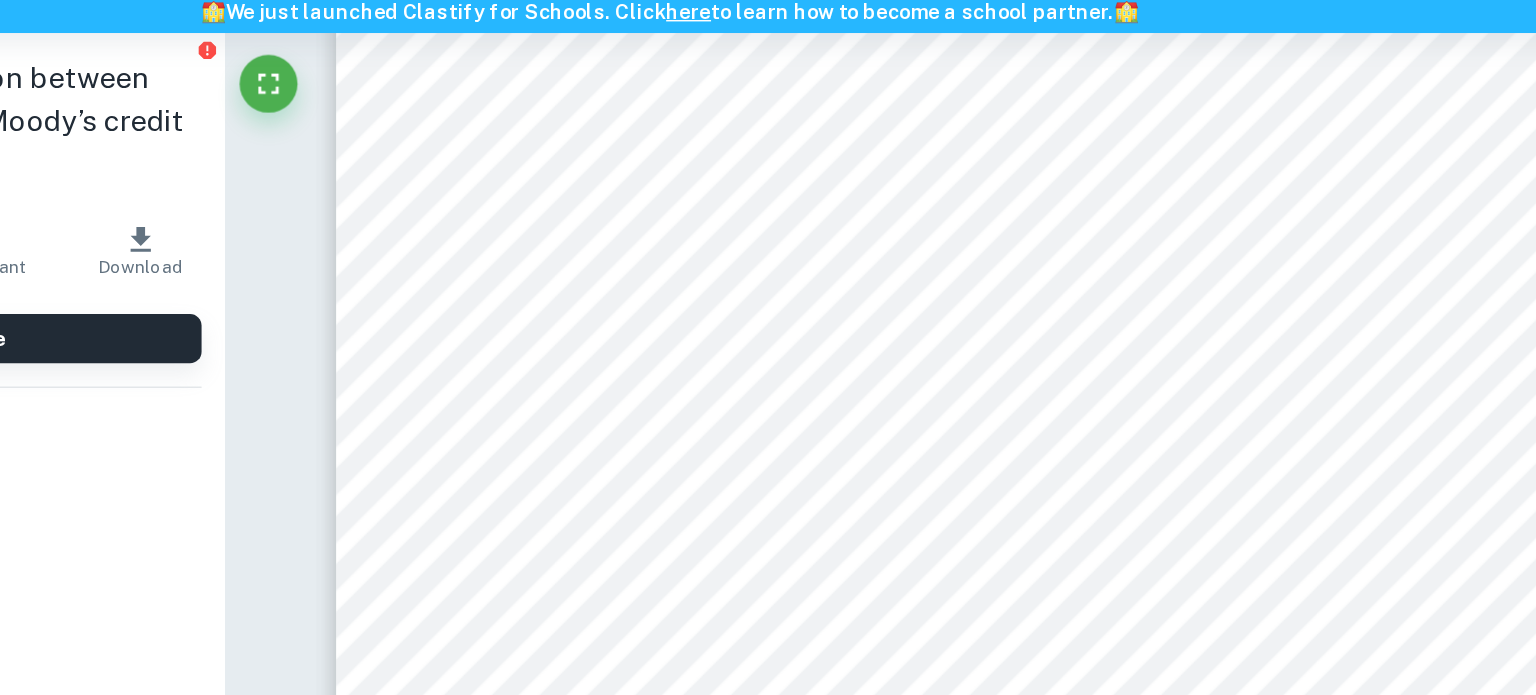 scroll, scrollTop: 4549, scrollLeft: 0, axis: vertical 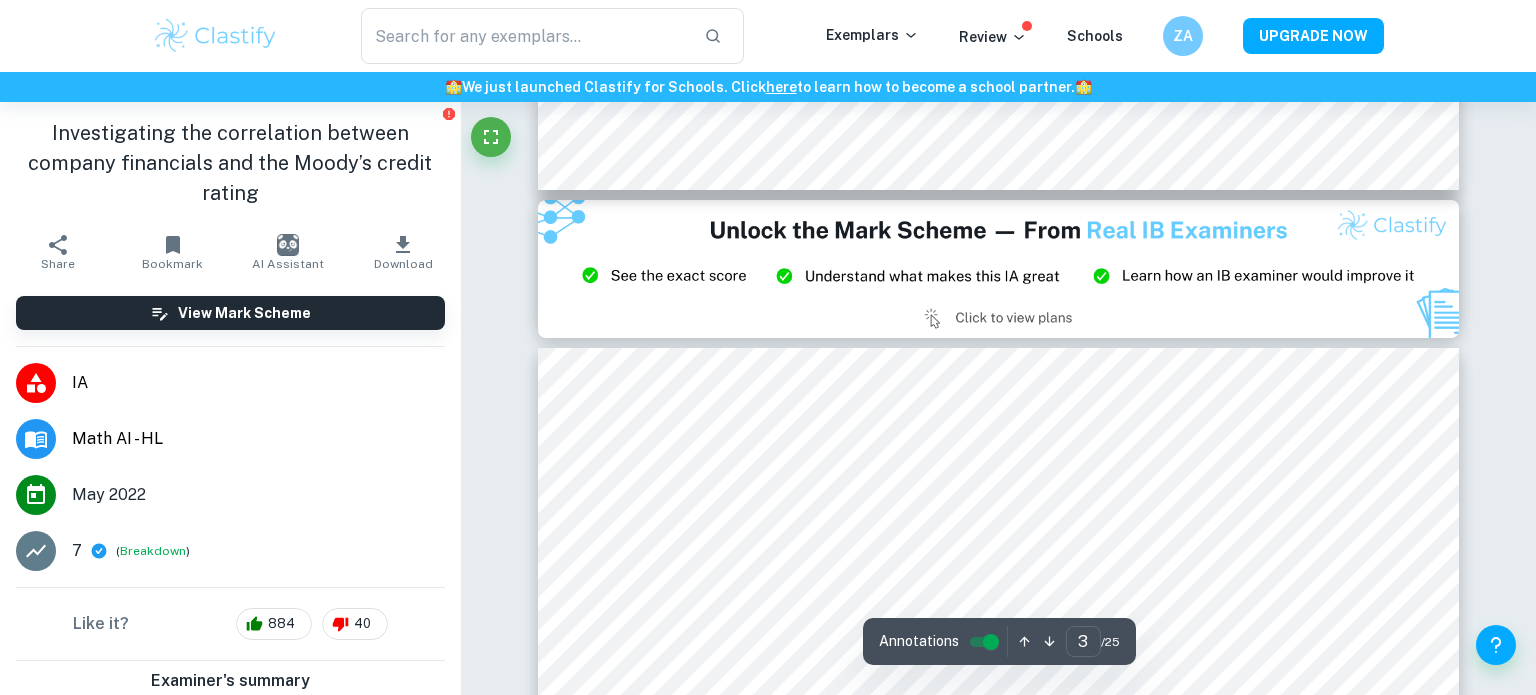 type on "2" 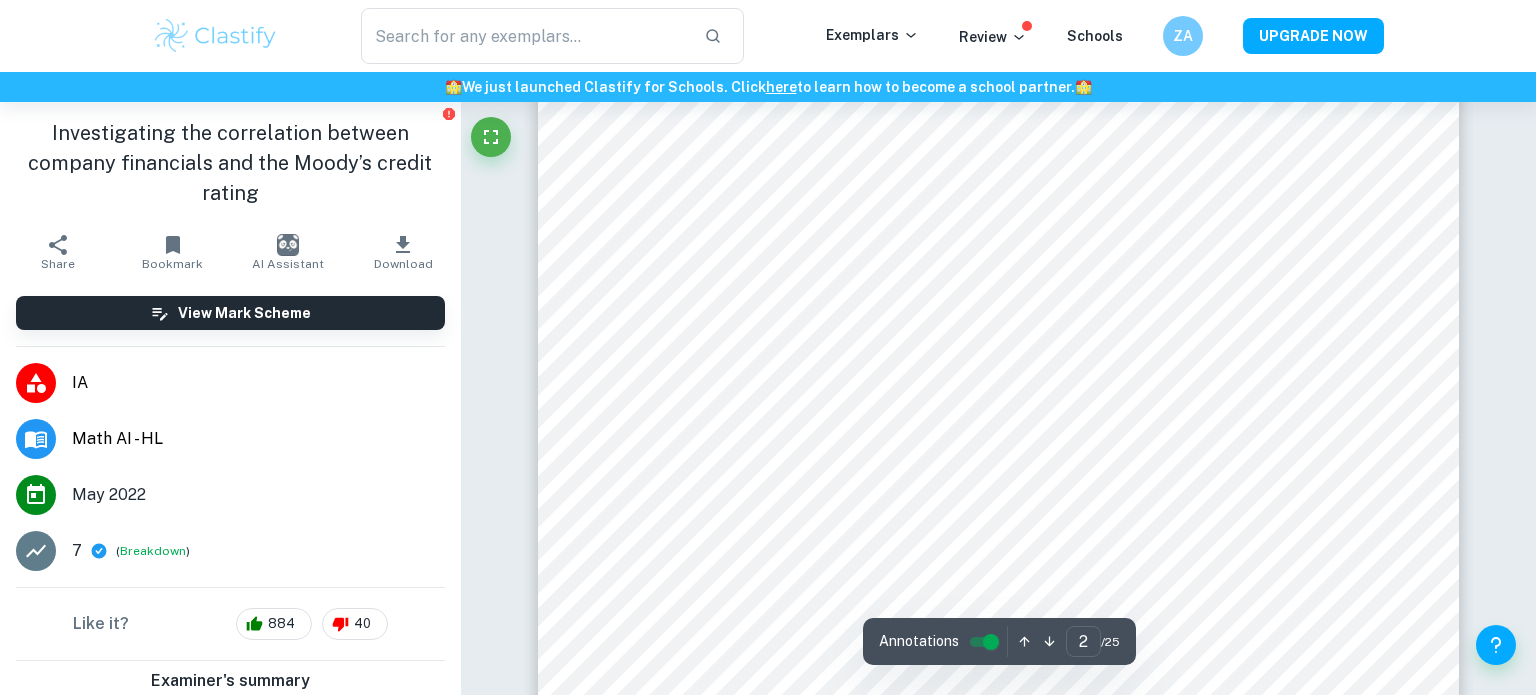 scroll, scrollTop: 1600, scrollLeft: 0, axis: vertical 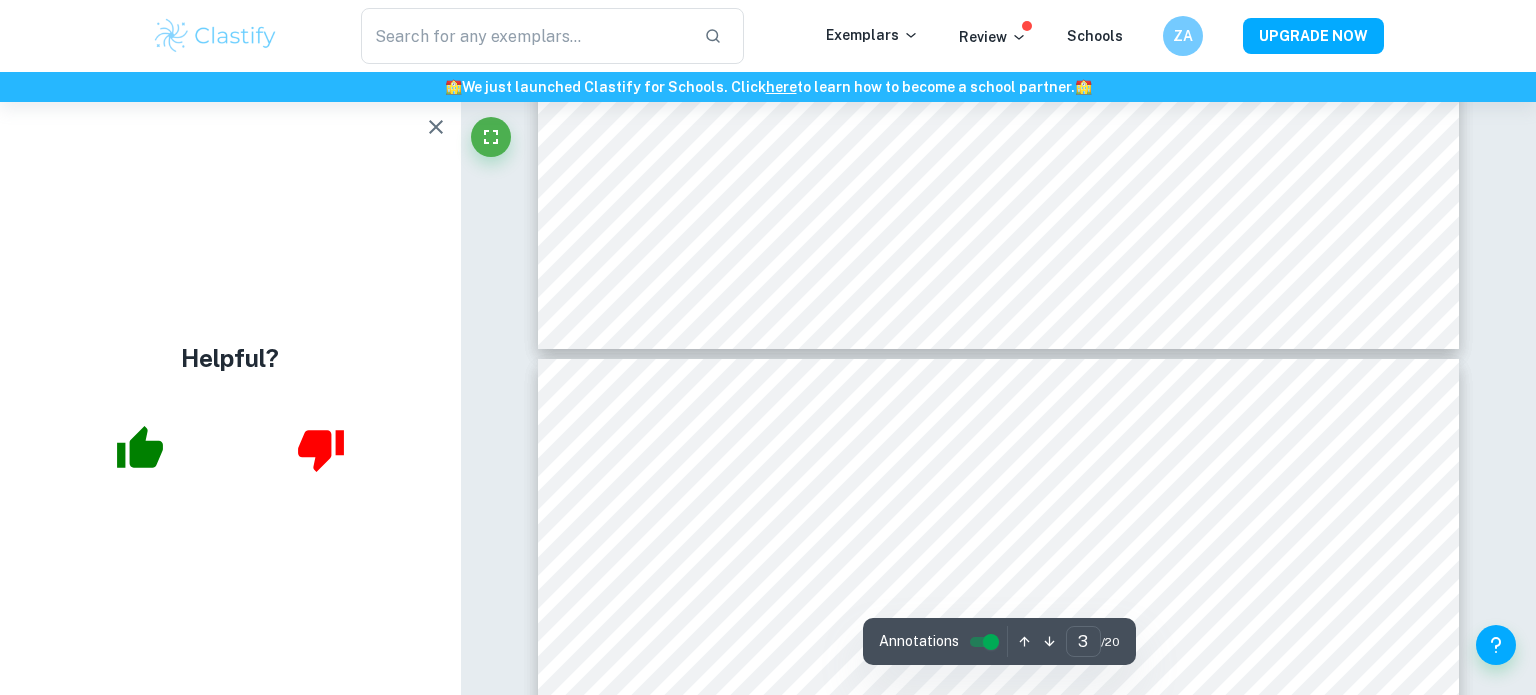 type on "4" 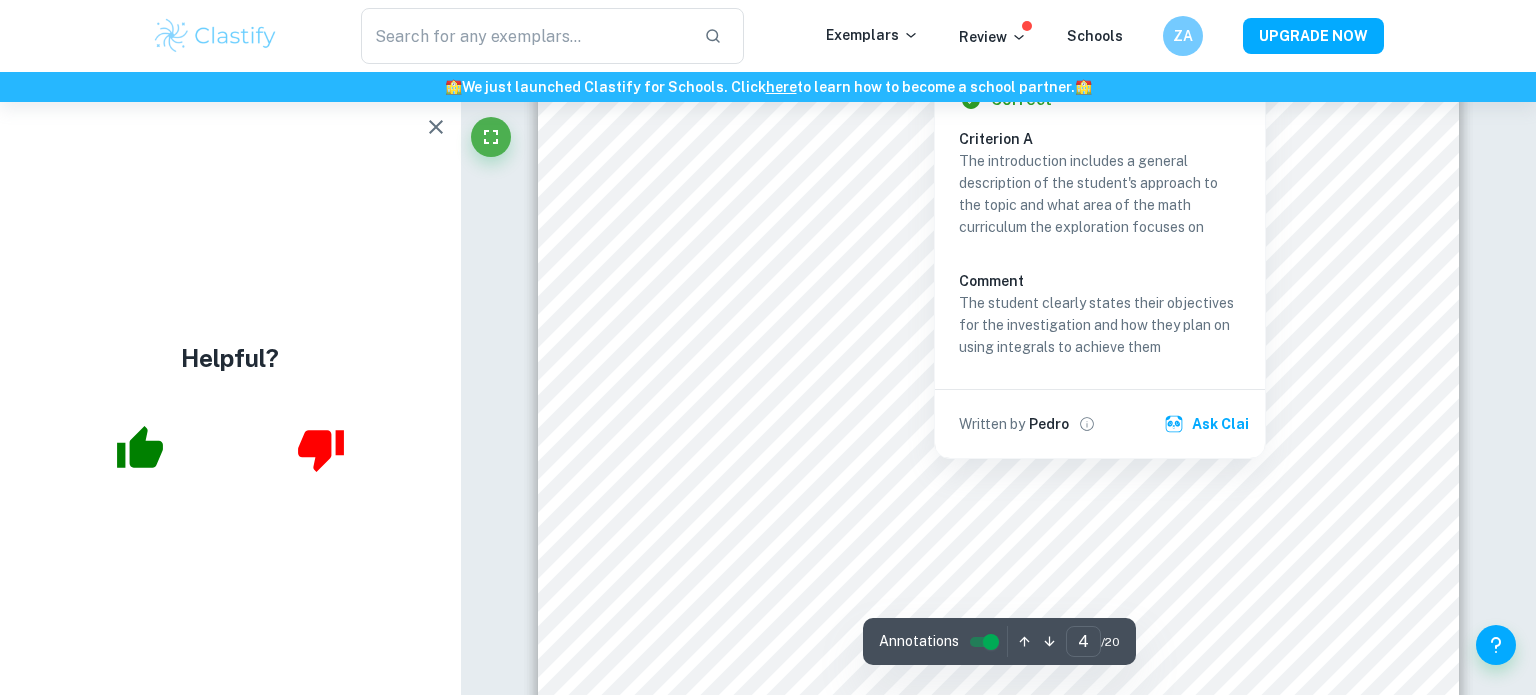 scroll, scrollTop: 4455, scrollLeft: 0, axis: vertical 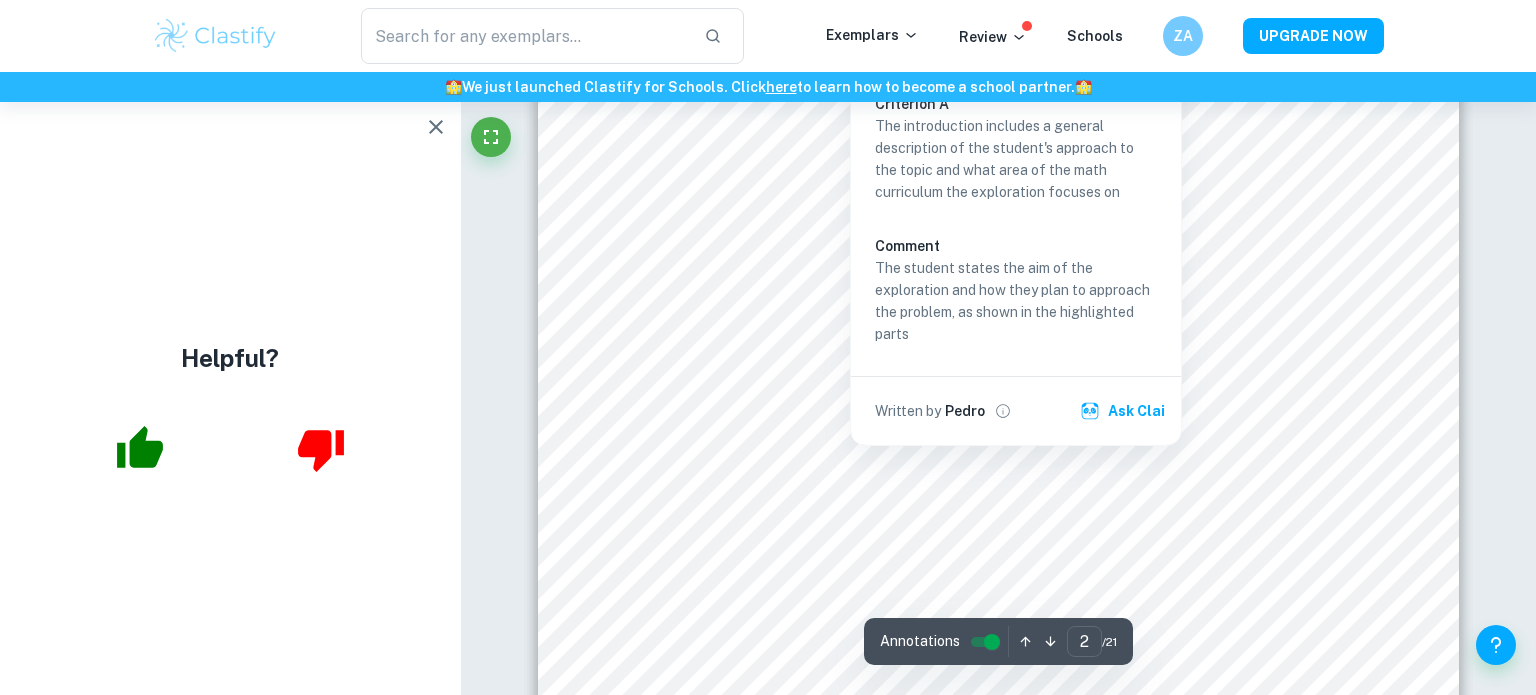type on "1" 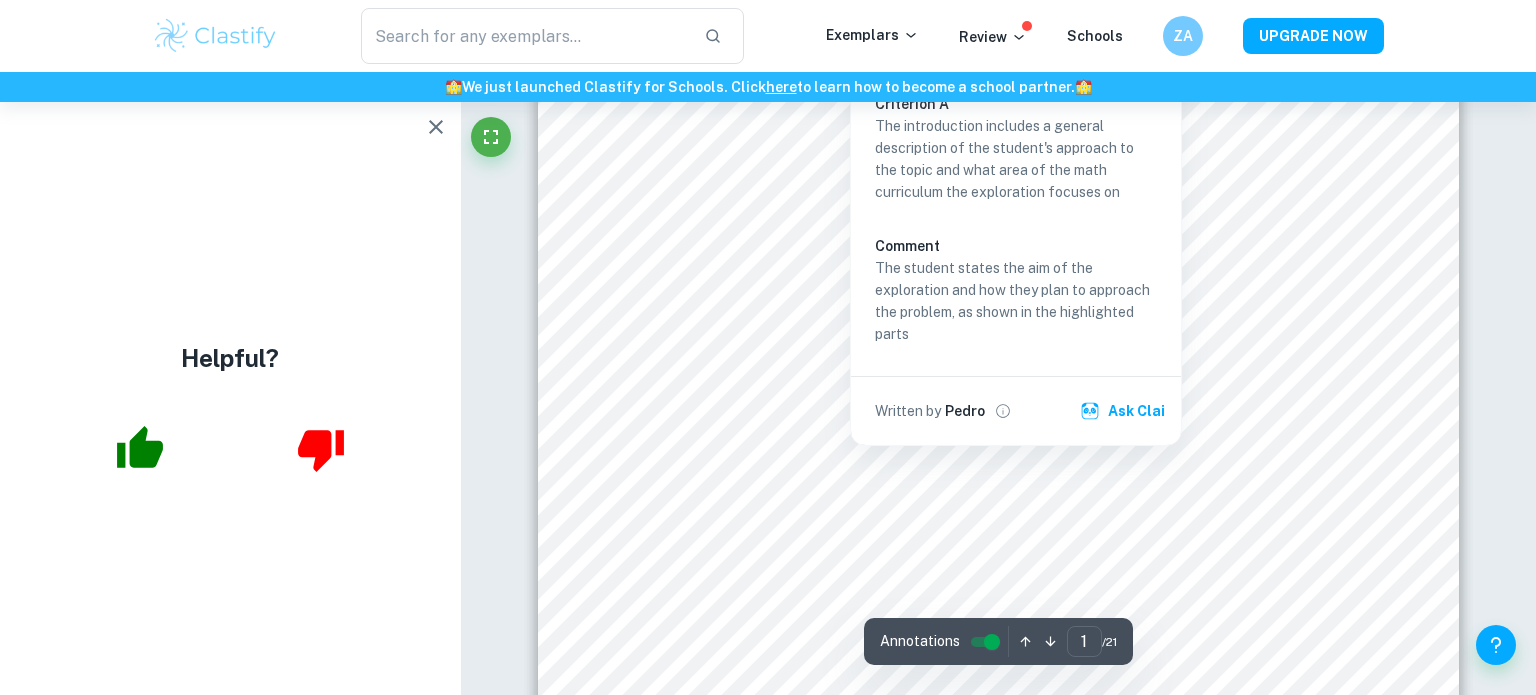 scroll, scrollTop: 1180, scrollLeft: 0, axis: vertical 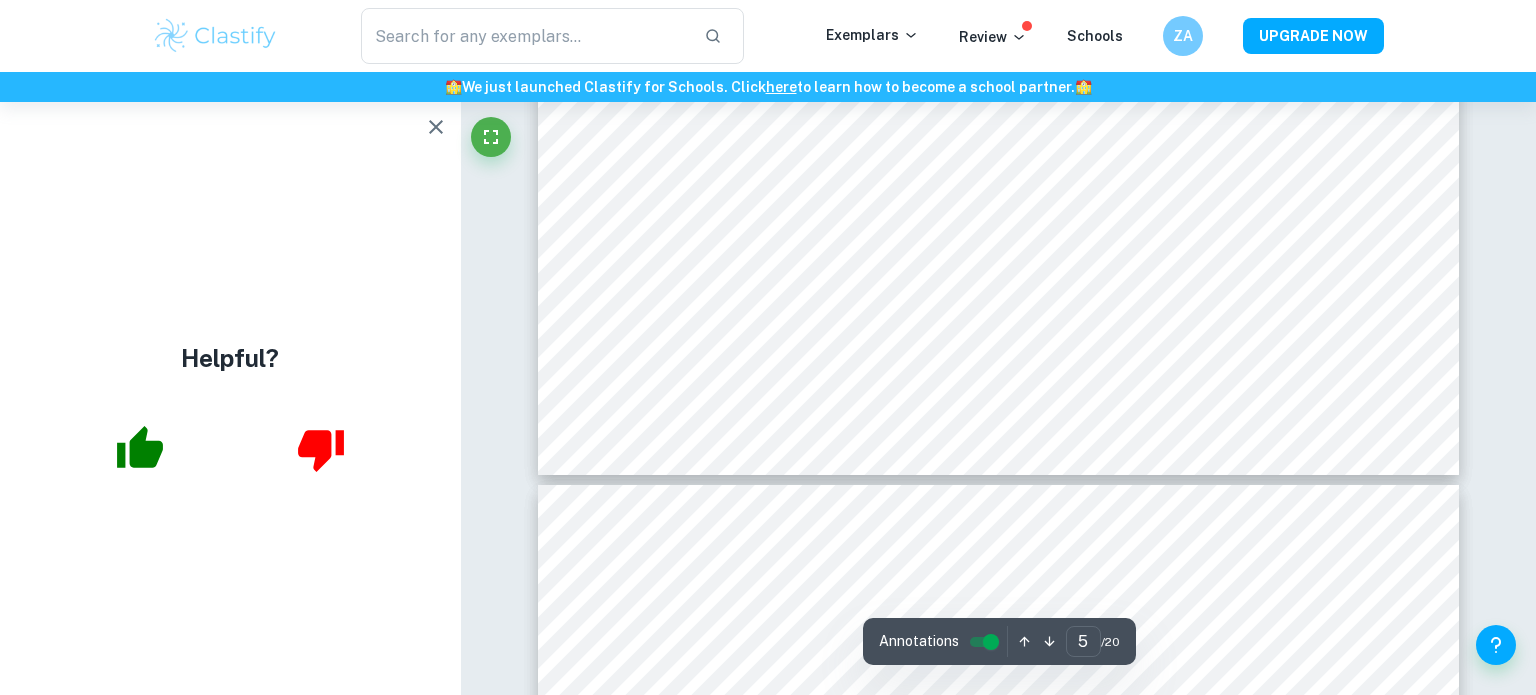 type on "6" 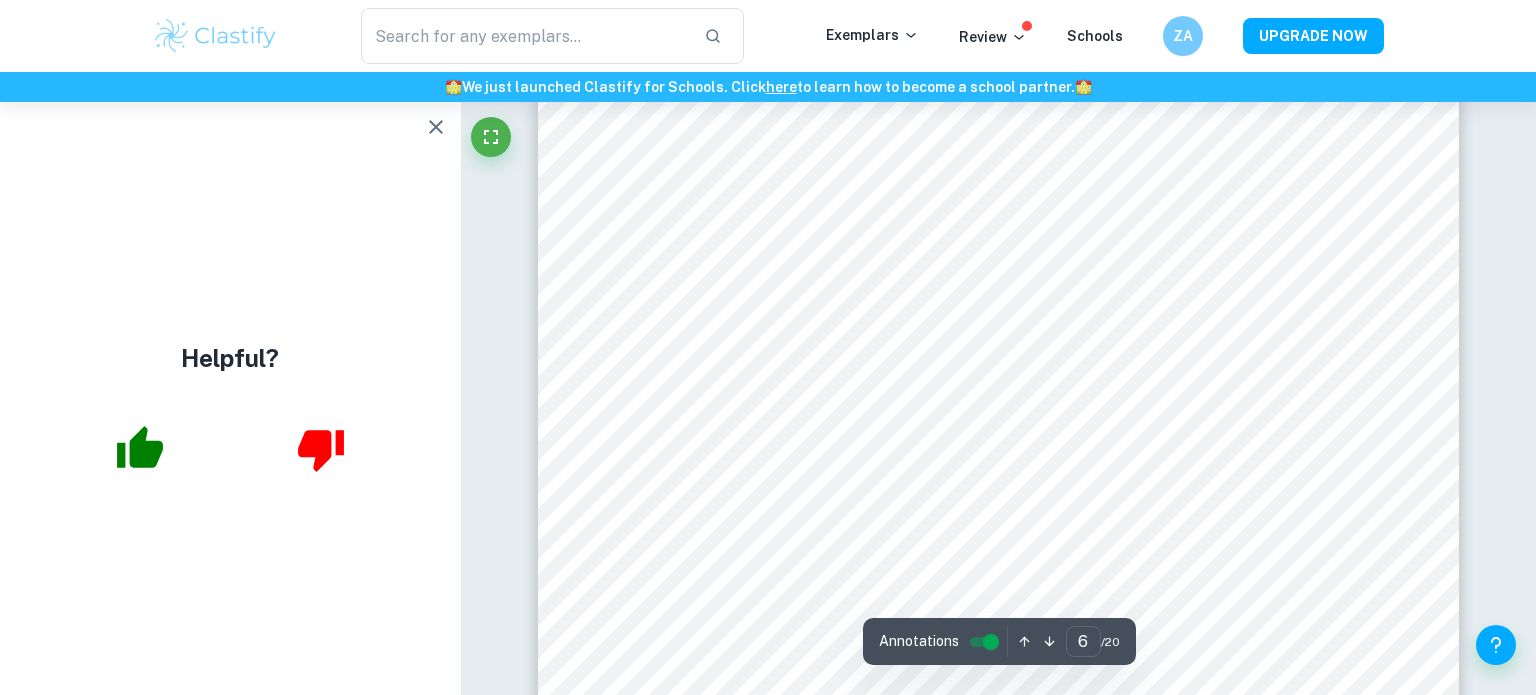 scroll, scrollTop: 6447, scrollLeft: 0, axis: vertical 